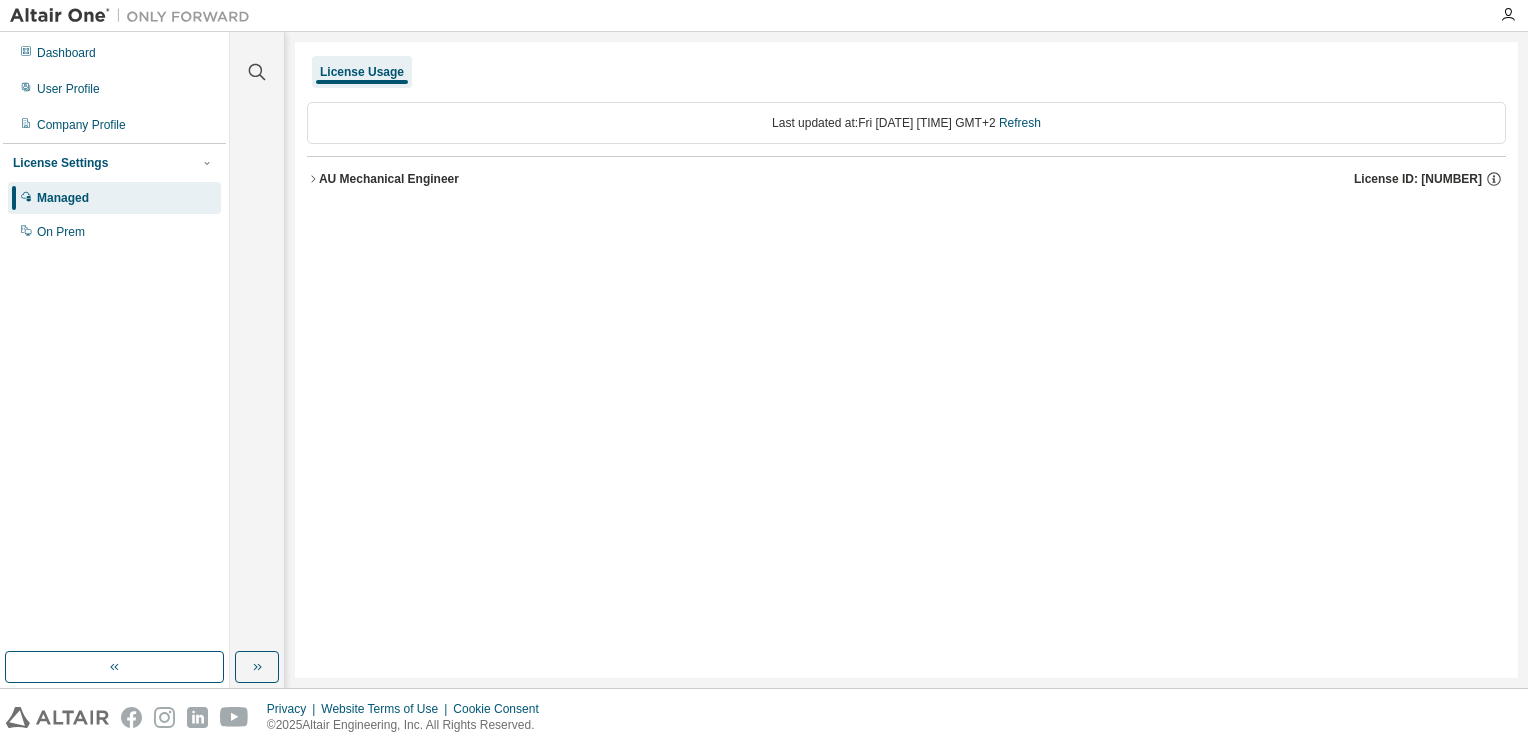 scroll, scrollTop: 0, scrollLeft: 0, axis: both 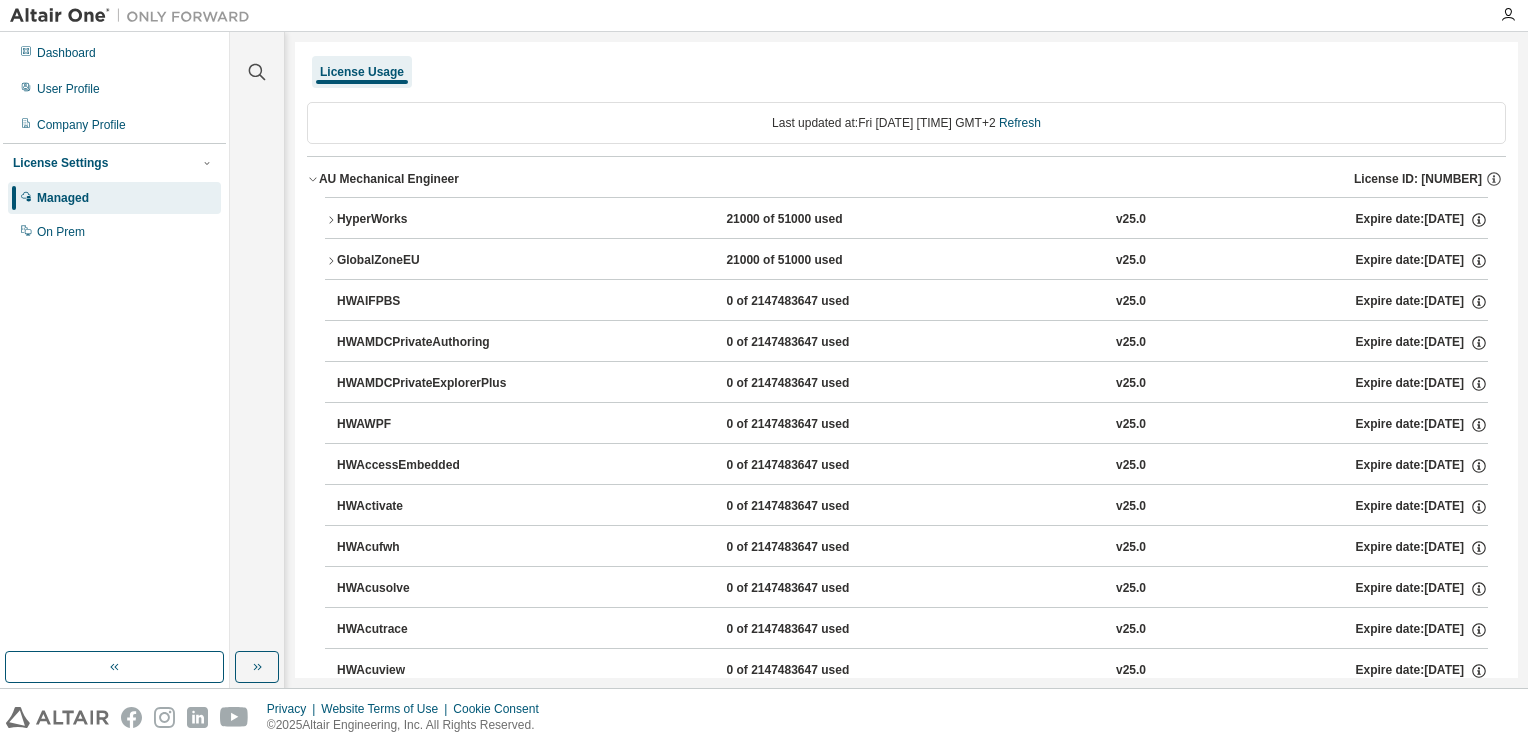 click on "HyperWorks" at bounding box center [427, 220] 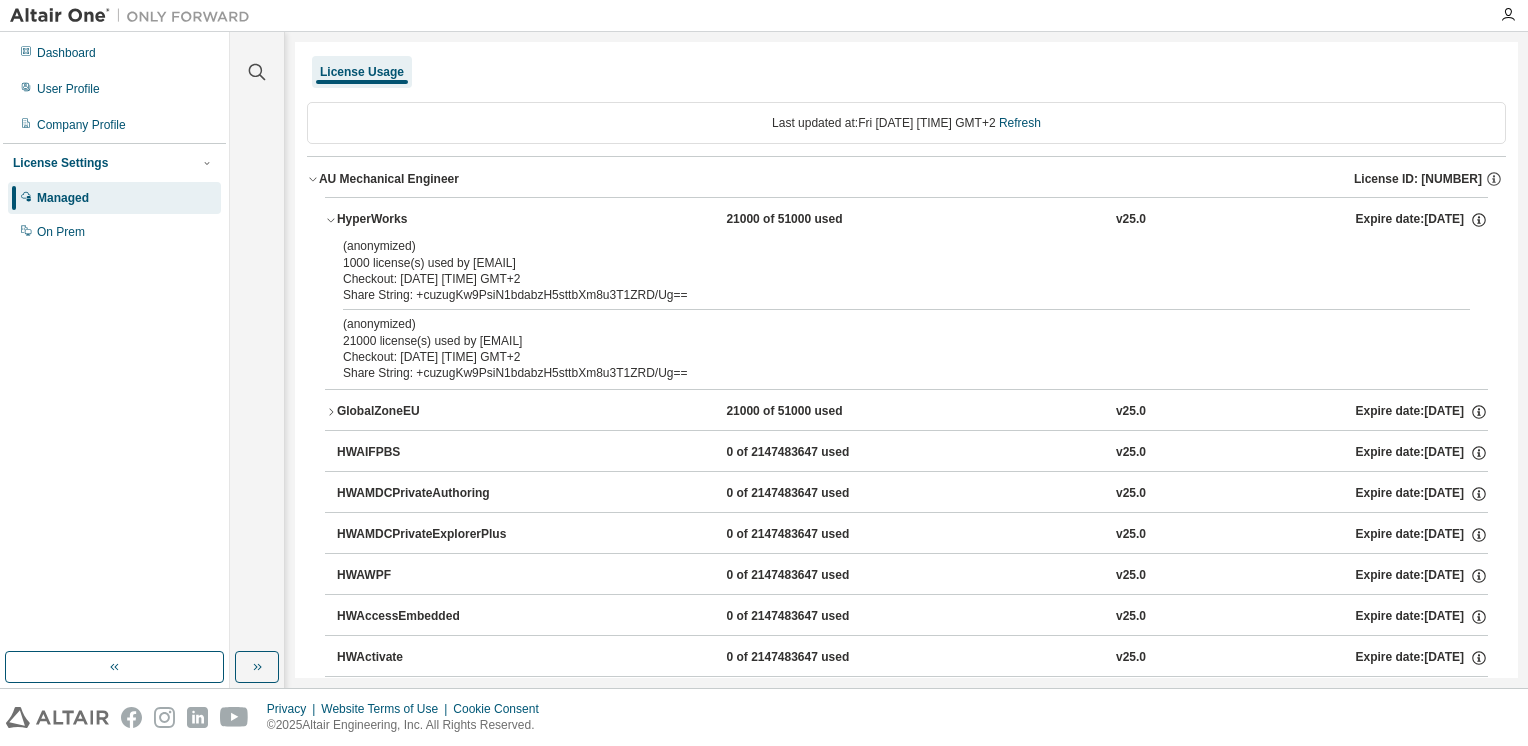 click on "HyperWorks 21000 of 51000 used v25.0 Expire date: [DATE]" at bounding box center (906, 220) 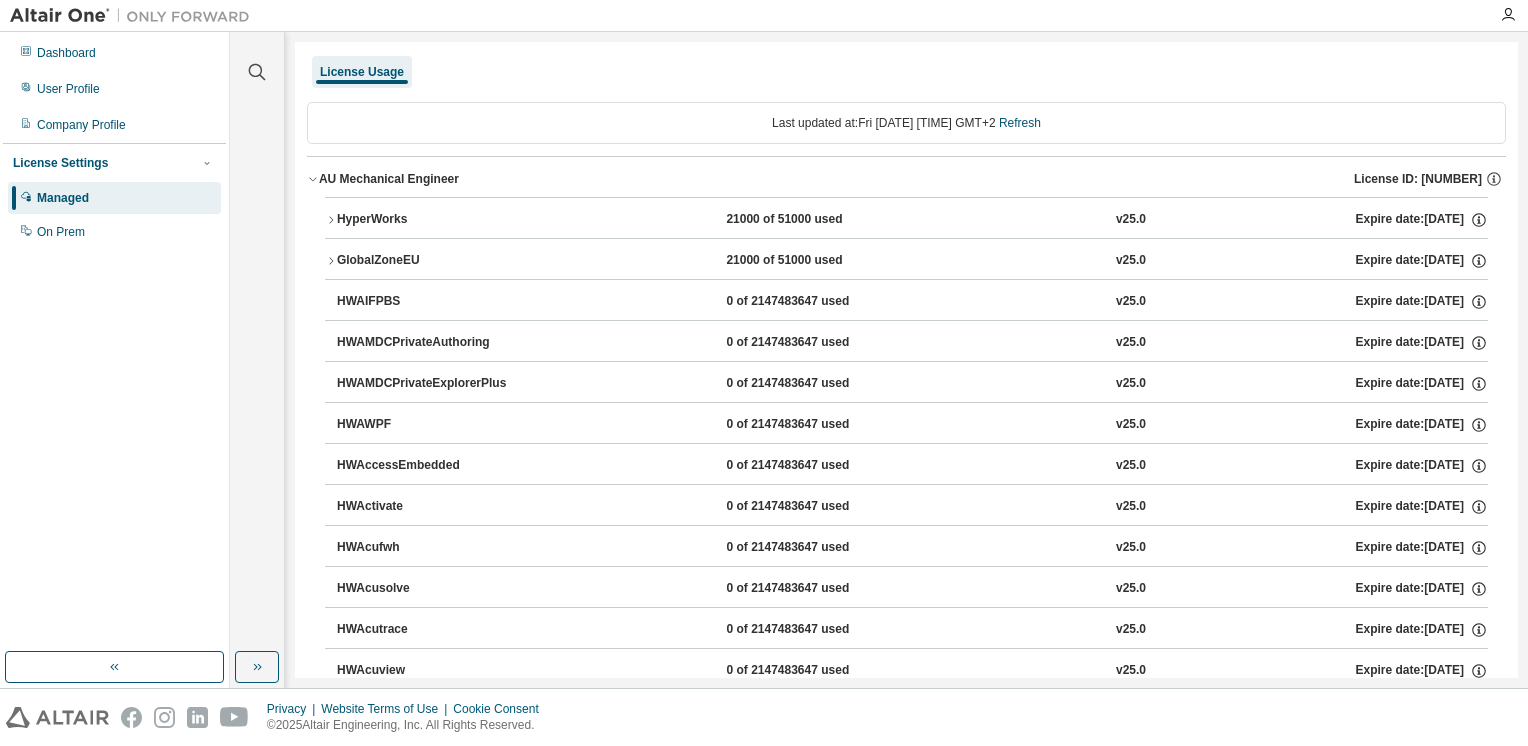click on "AU Mechanical Engineer License ID: 128269" at bounding box center [906, 179] 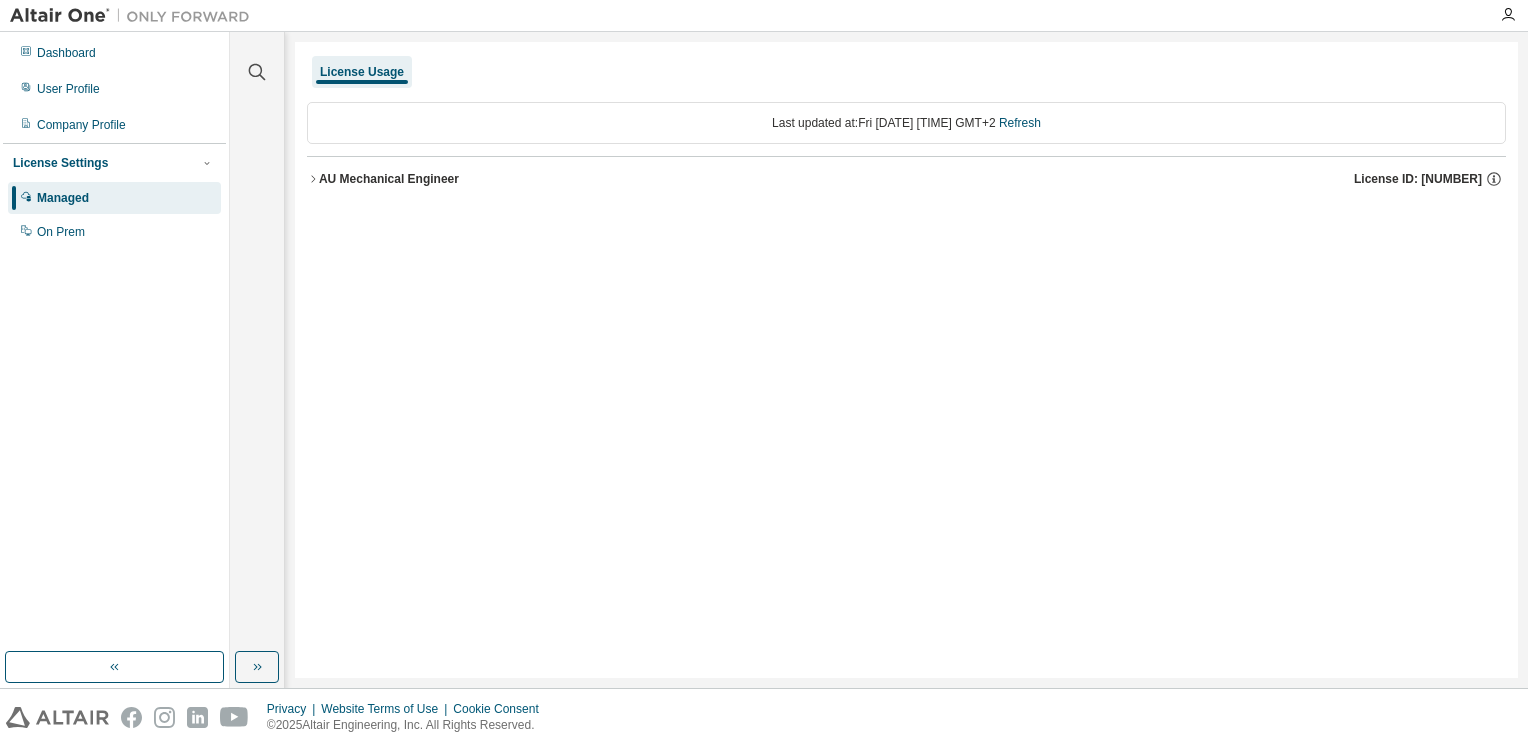 click on "License Usage Last updated at: Fri [DATE] [TIME] GMT+2 Refresh AU Mechanical Engineer License ID: [NUMBER]" at bounding box center (906, 360) 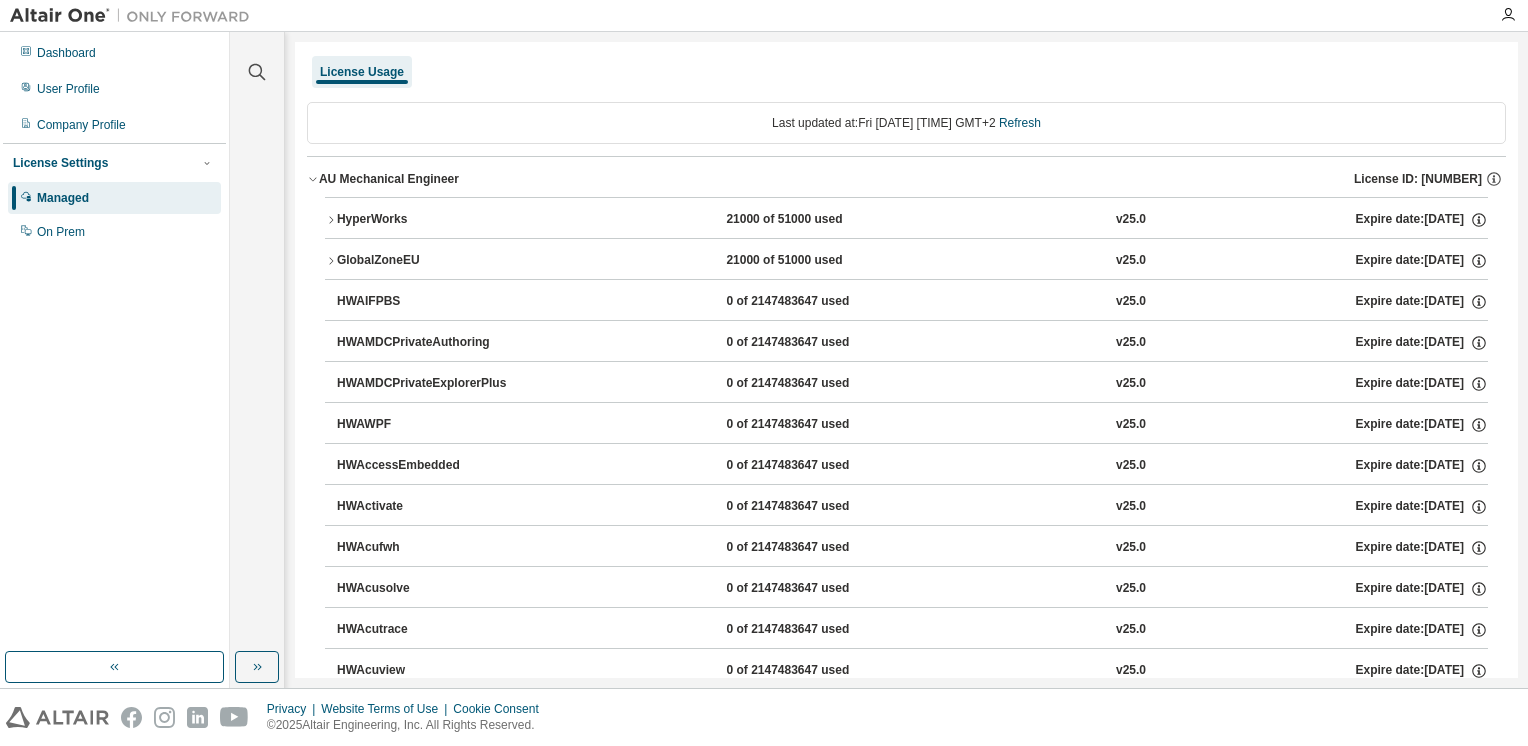 click on "HyperWorks" at bounding box center (427, 220) 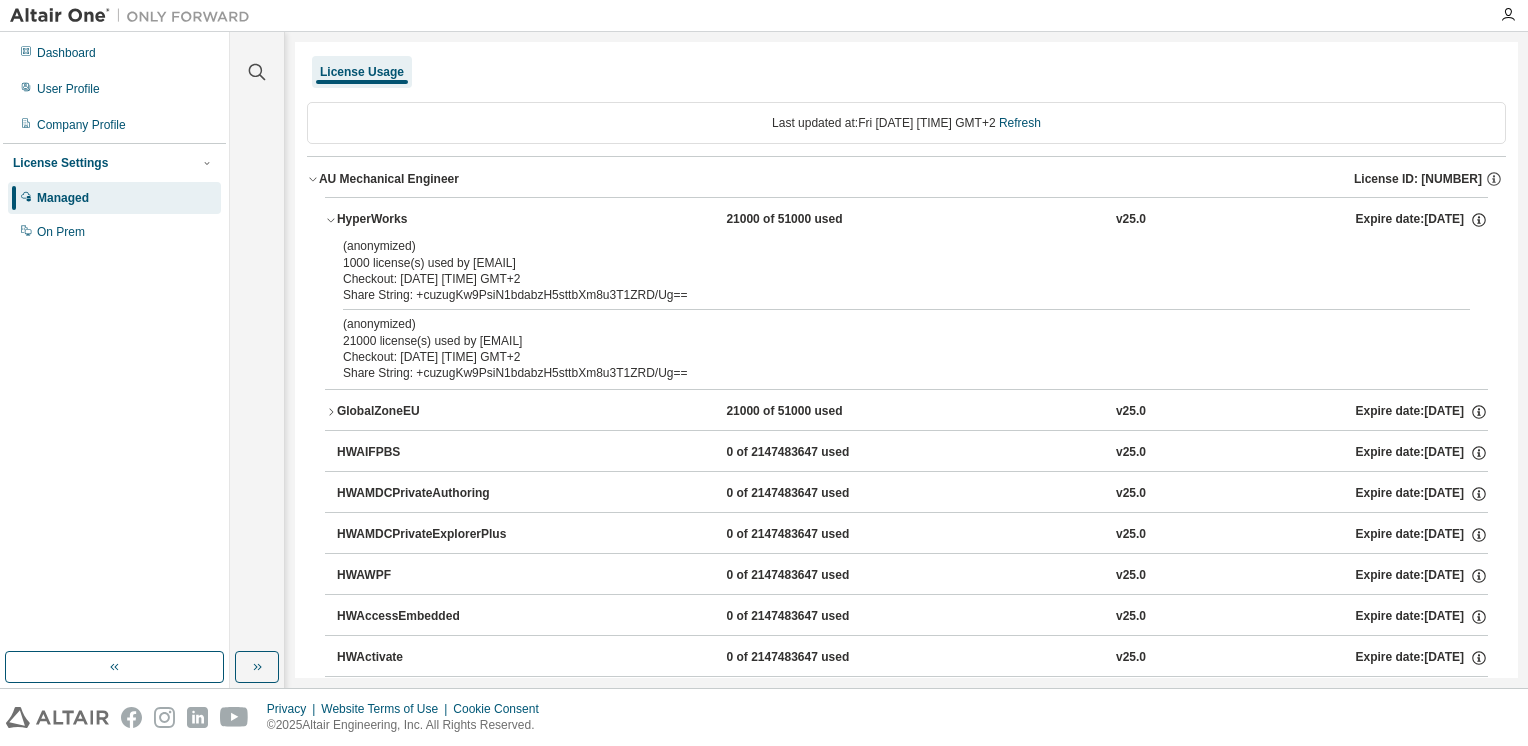 click on "Share String: +cuzugKw9PsiN1bdabzH5sttbXm8u3T1ZRD/Ug==" at bounding box center (882, 295) 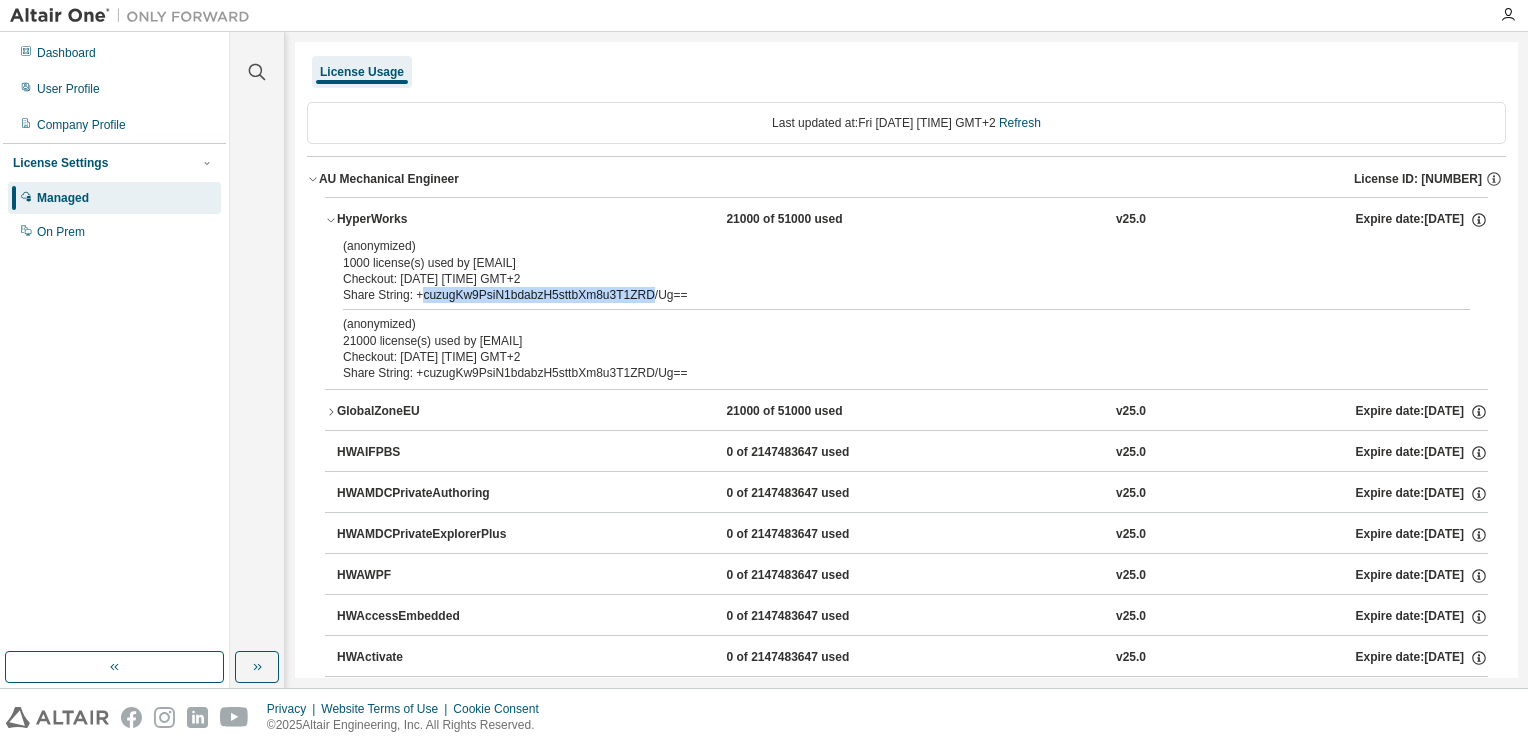 click on "Share String: +cuzugKw9PsiN1bdabzH5sttbXm8u3T1ZRD/Ug==" at bounding box center [882, 295] 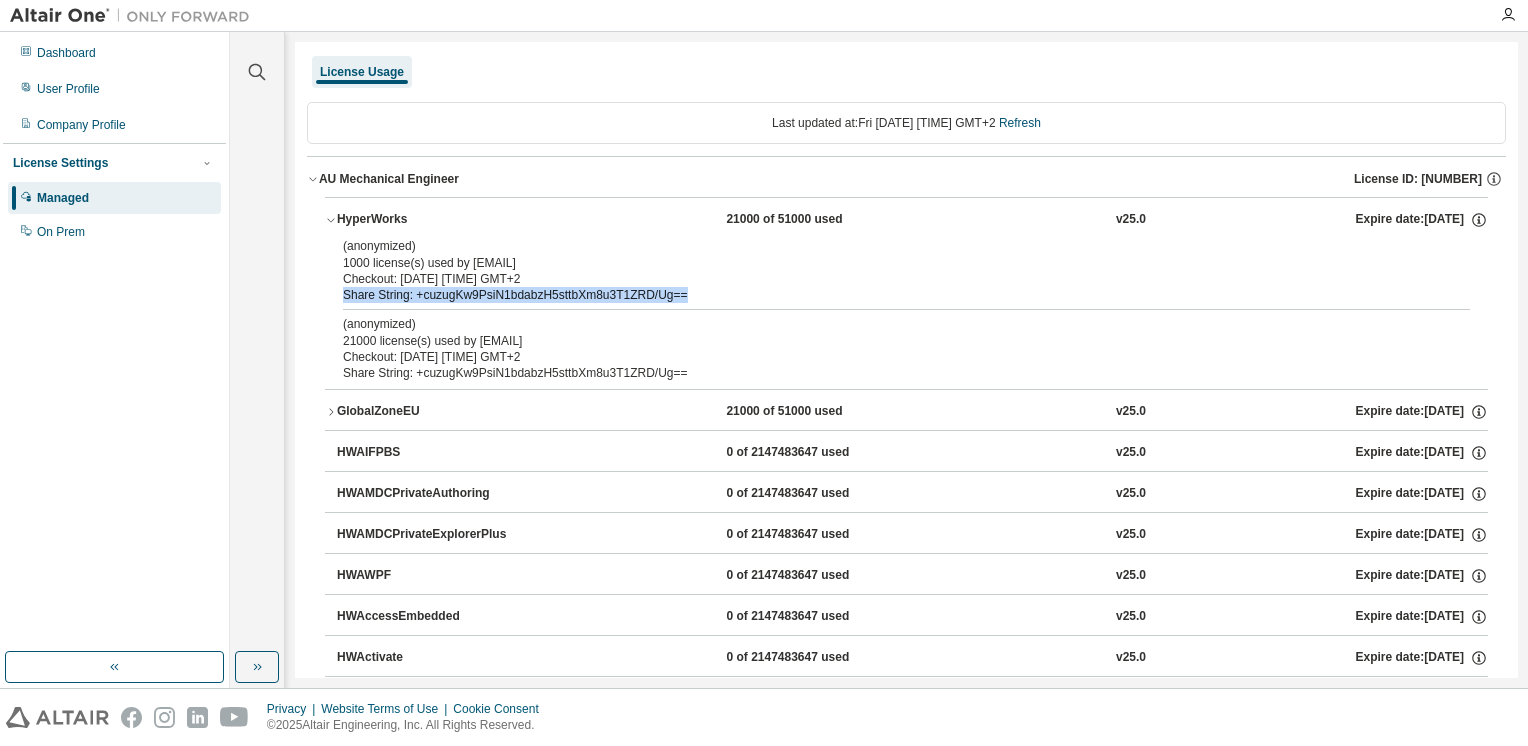 click on "Share String: +cuzugKw9PsiN1bdabzH5sttbXm8u3T1ZRD/Ug==" at bounding box center (882, 295) 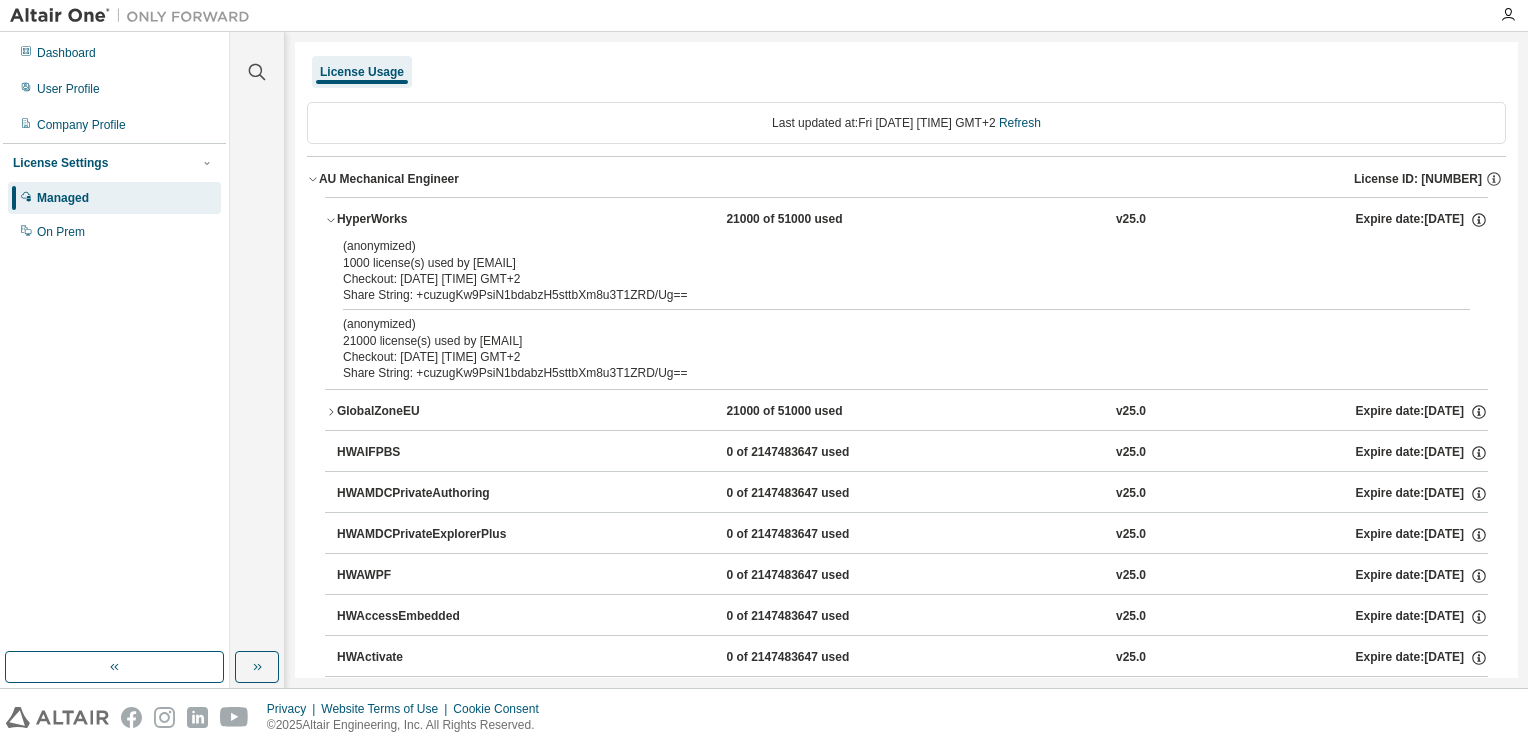 drag, startPoint x: 472, startPoint y: 296, endPoint x: 442, endPoint y: 274, distance: 37.202152 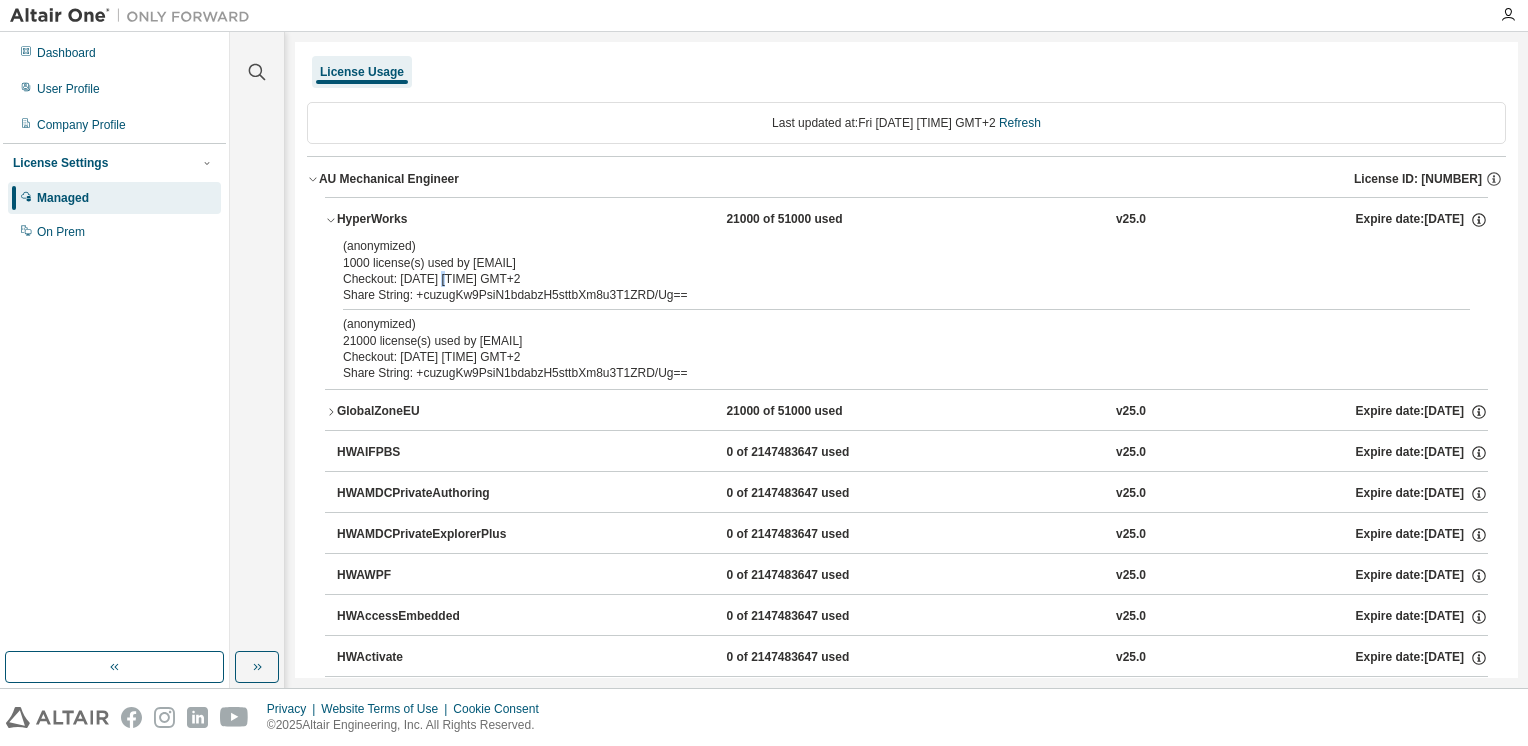 click on "Checkout: [DATE] [TIME] GMT+2" at bounding box center (882, 279) 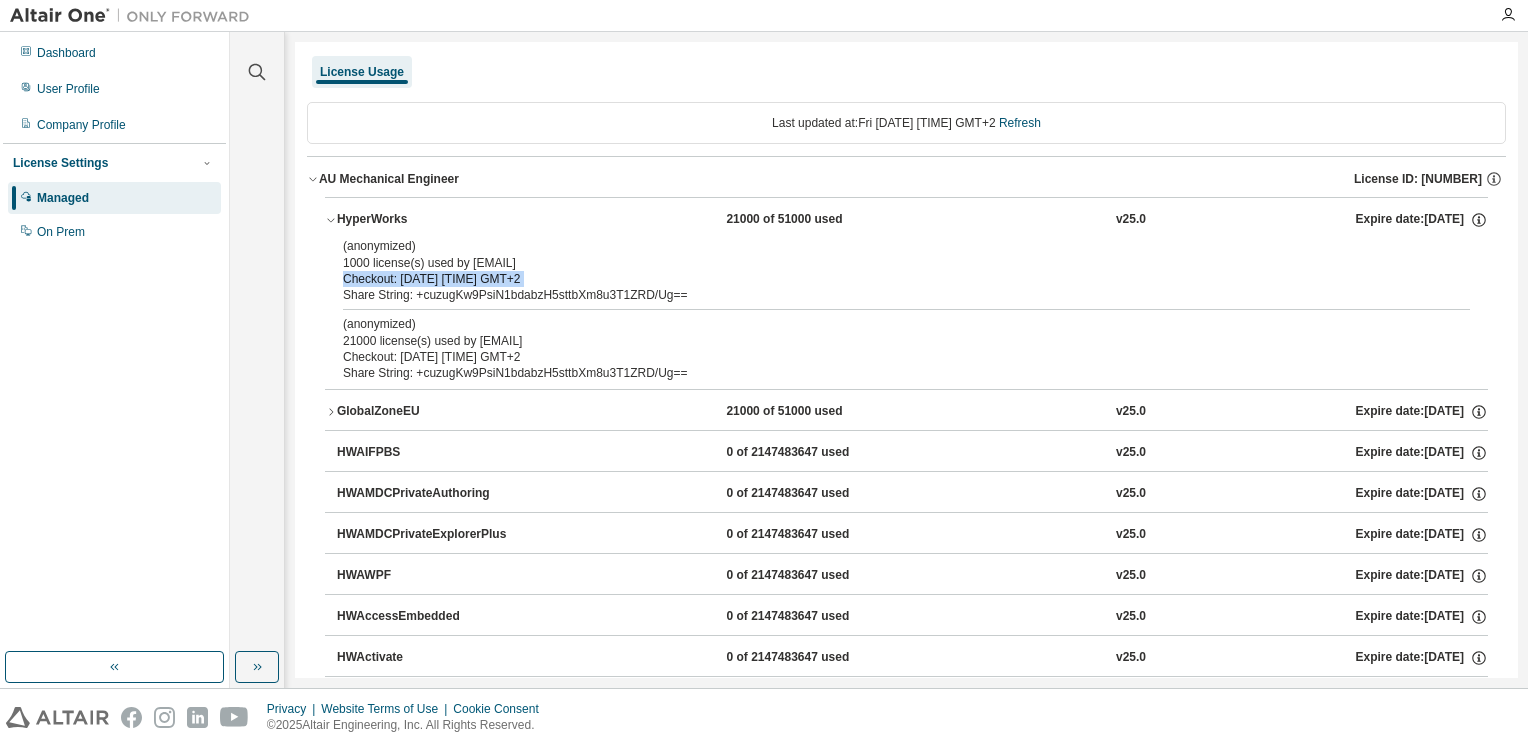 click on "Checkout: [DATE] [TIME] GMT+2" at bounding box center (882, 279) 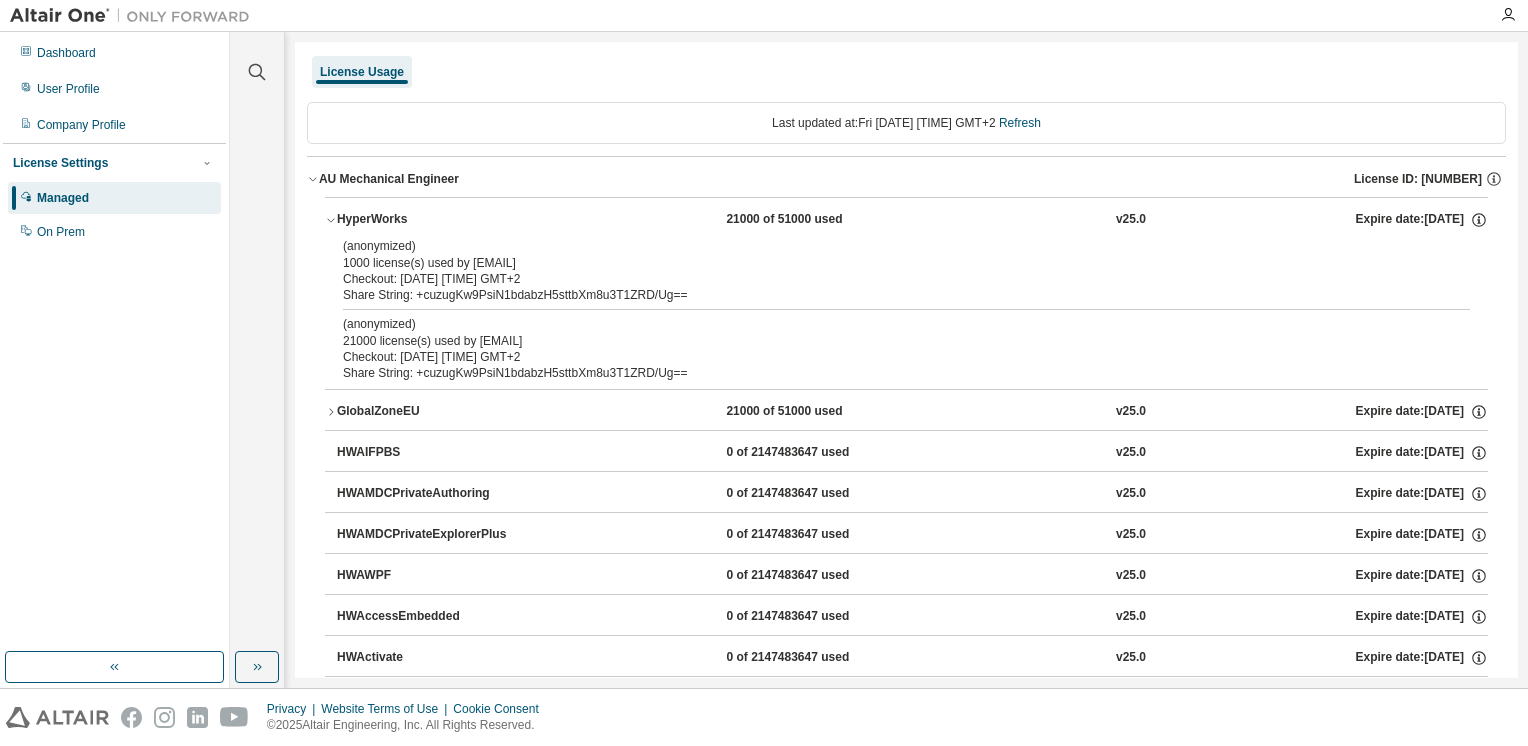 drag, startPoint x: 441, startPoint y: 274, endPoint x: 437, endPoint y: 290, distance: 16.492422 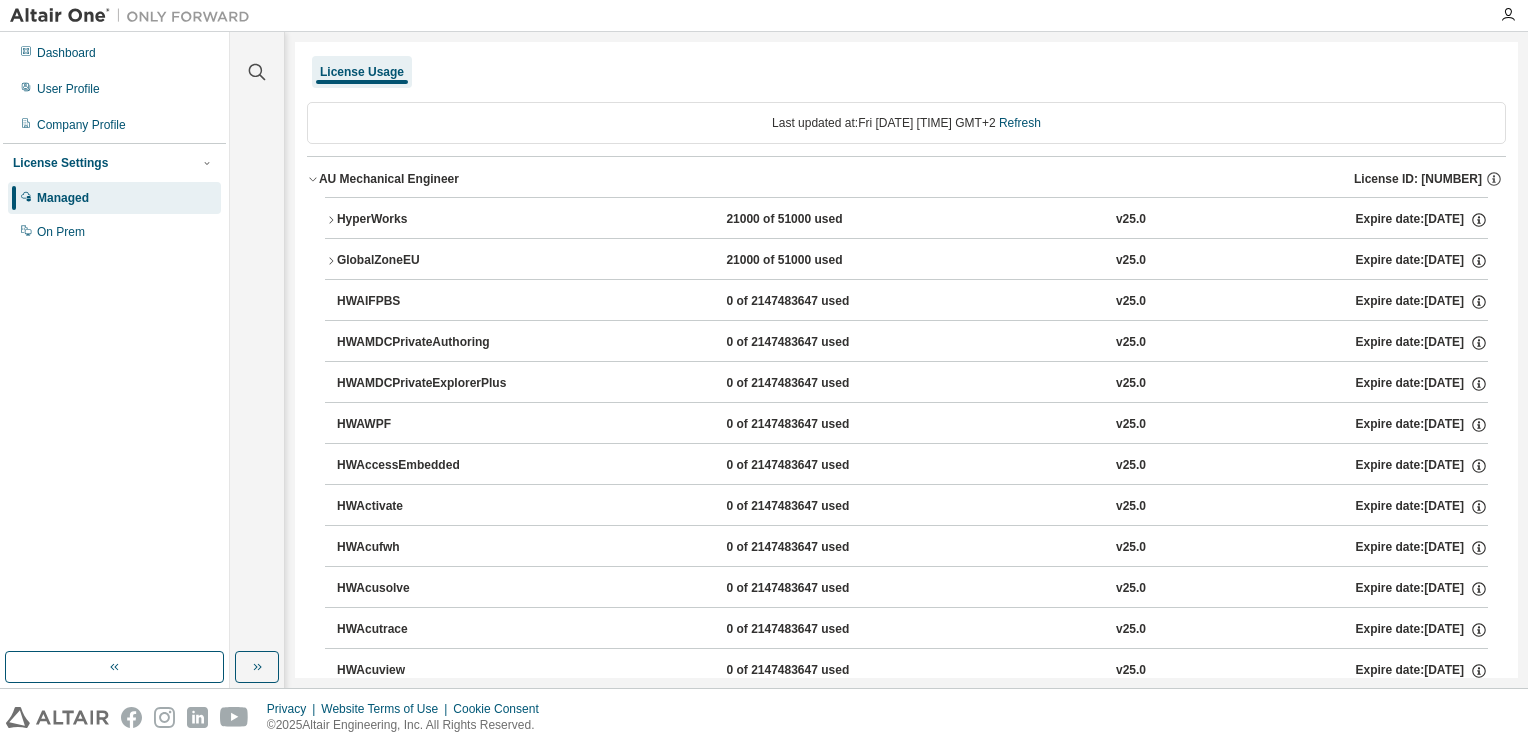 click on "21000 of 51000 used" at bounding box center [816, 220] 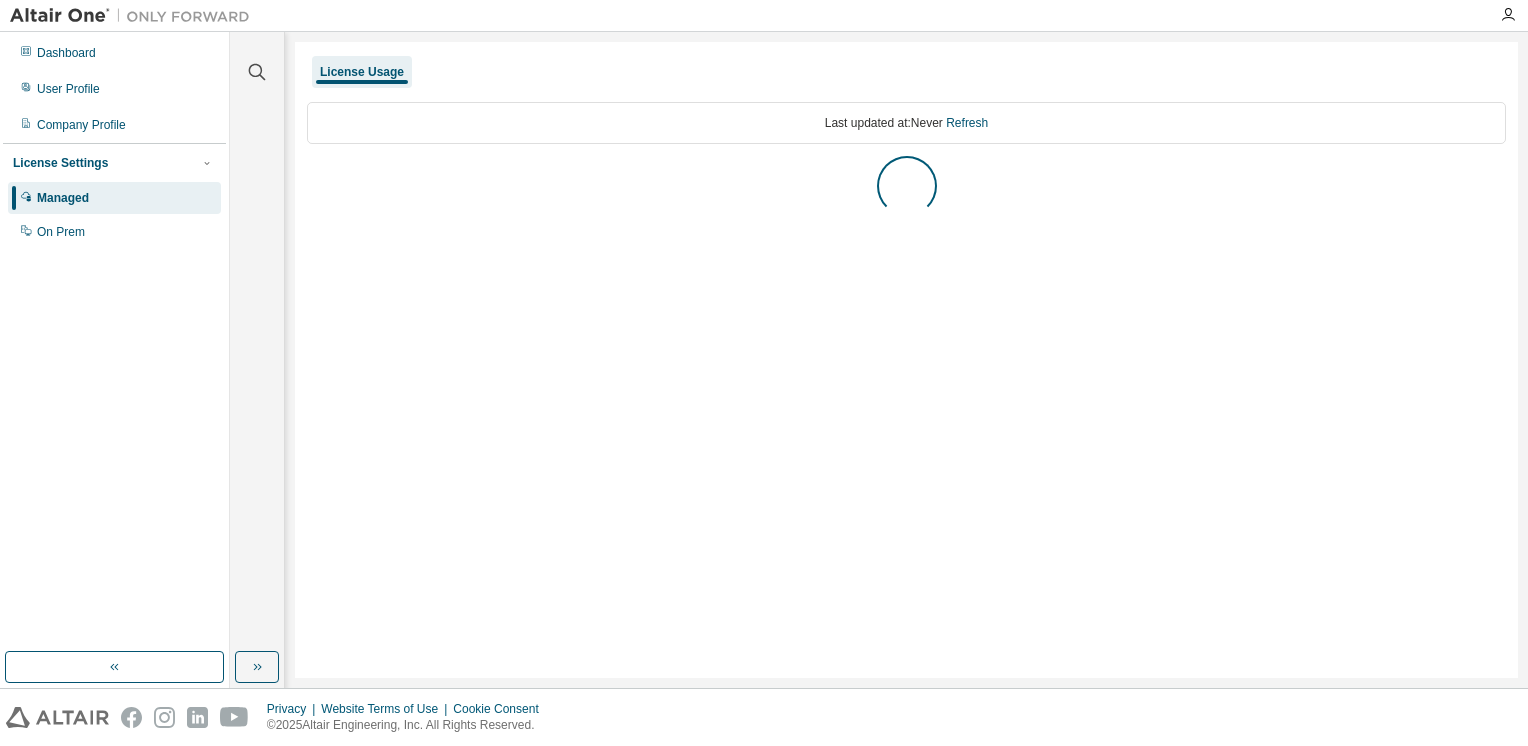 scroll, scrollTop: 0, scrollLeft: 0, axis: both 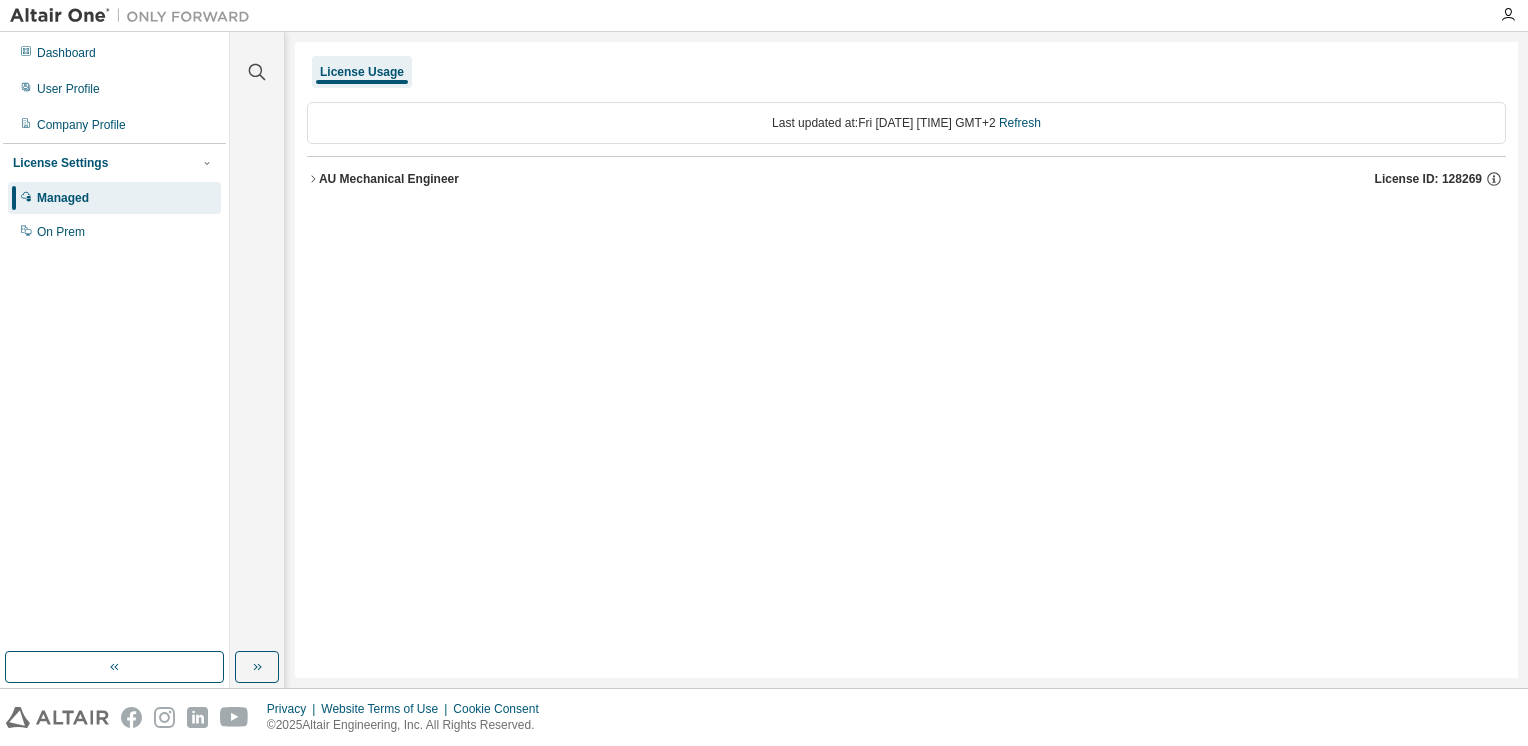 click on "Dashboard User Profile Company Profile License Settings Managed On Prem" at bounding box center [114, 342] 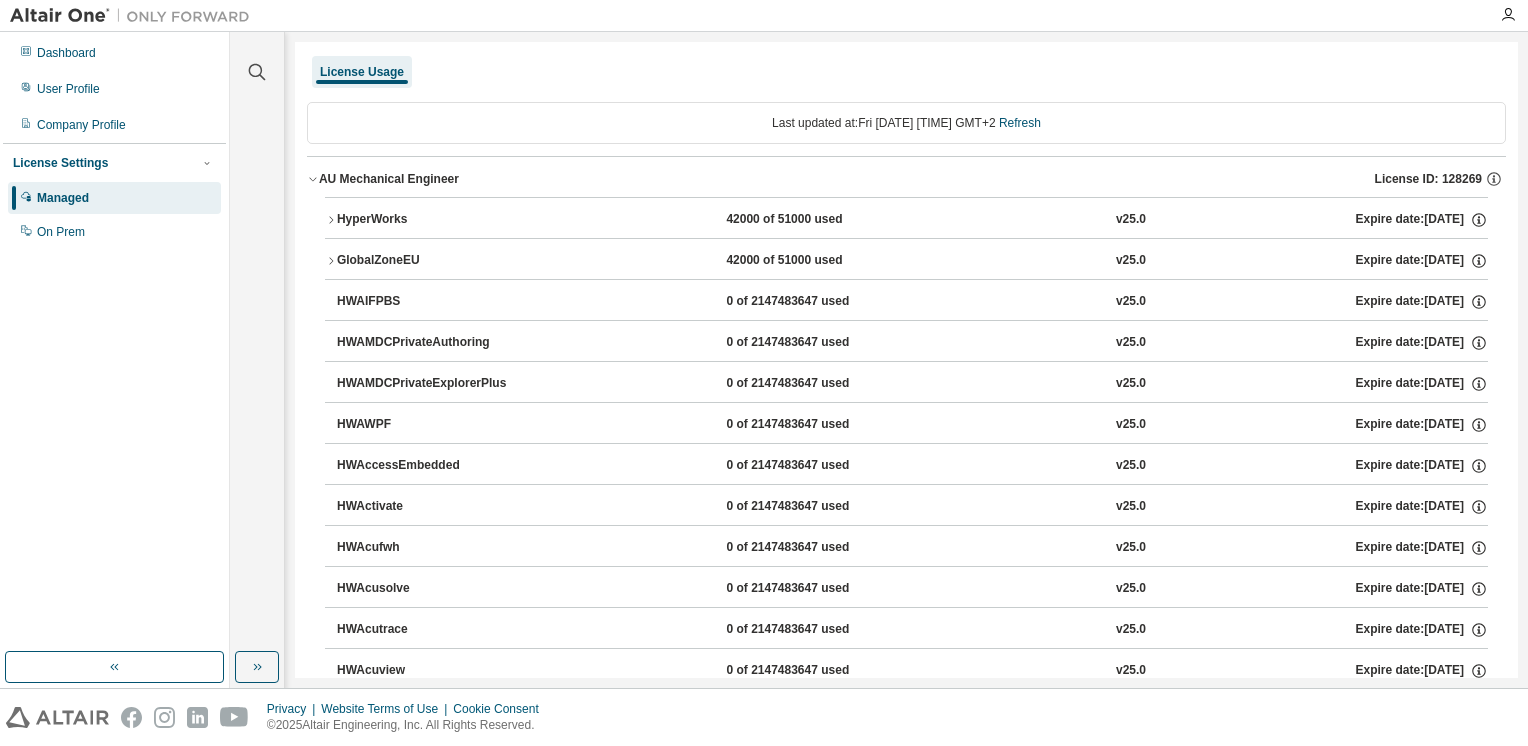 click on "HyperWorks [NUMBER] of [NUMBER] used v25.0 Expire date:  [DATE]" at bounding box center (906, 220) 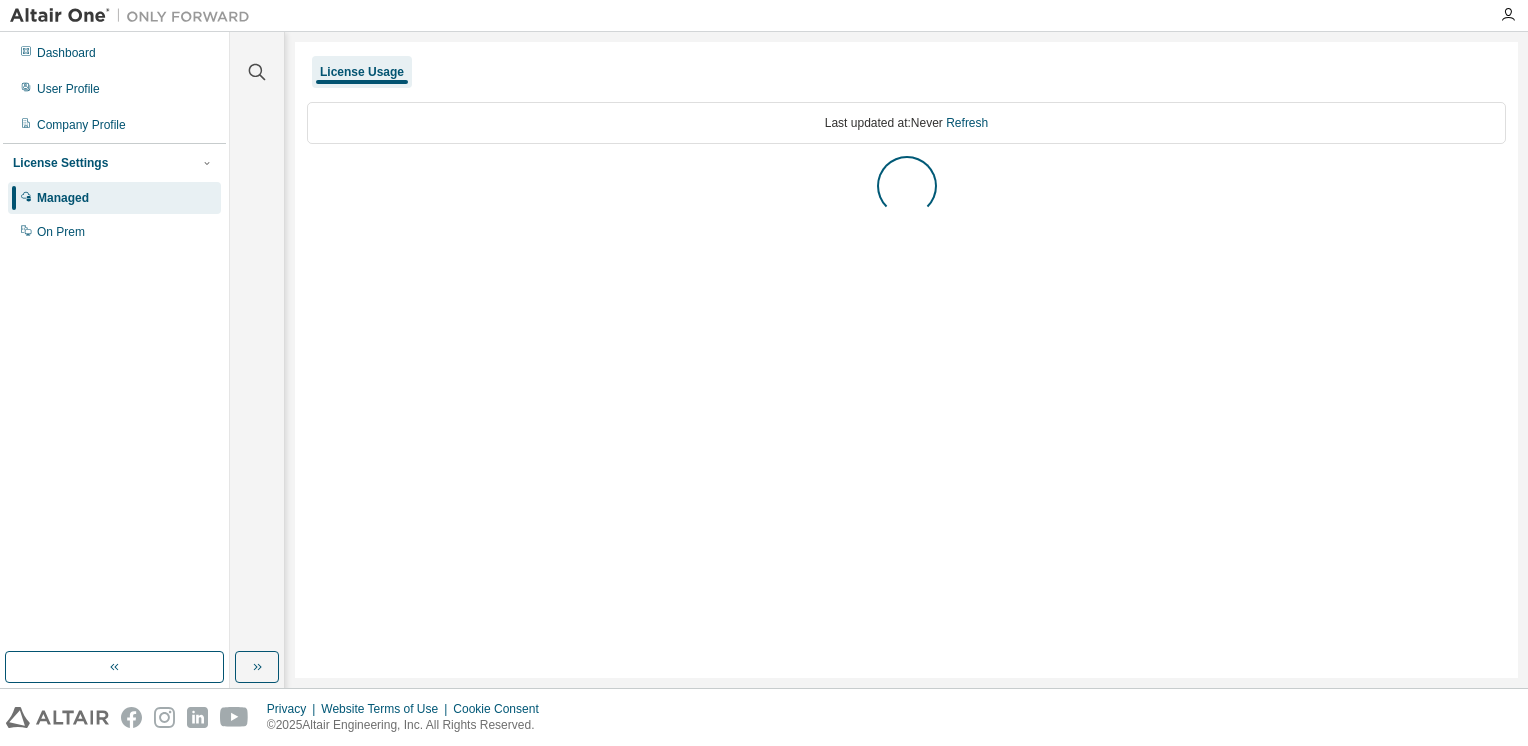 scroll, scrollTop: 0, scrollLeft: 0, axis: both 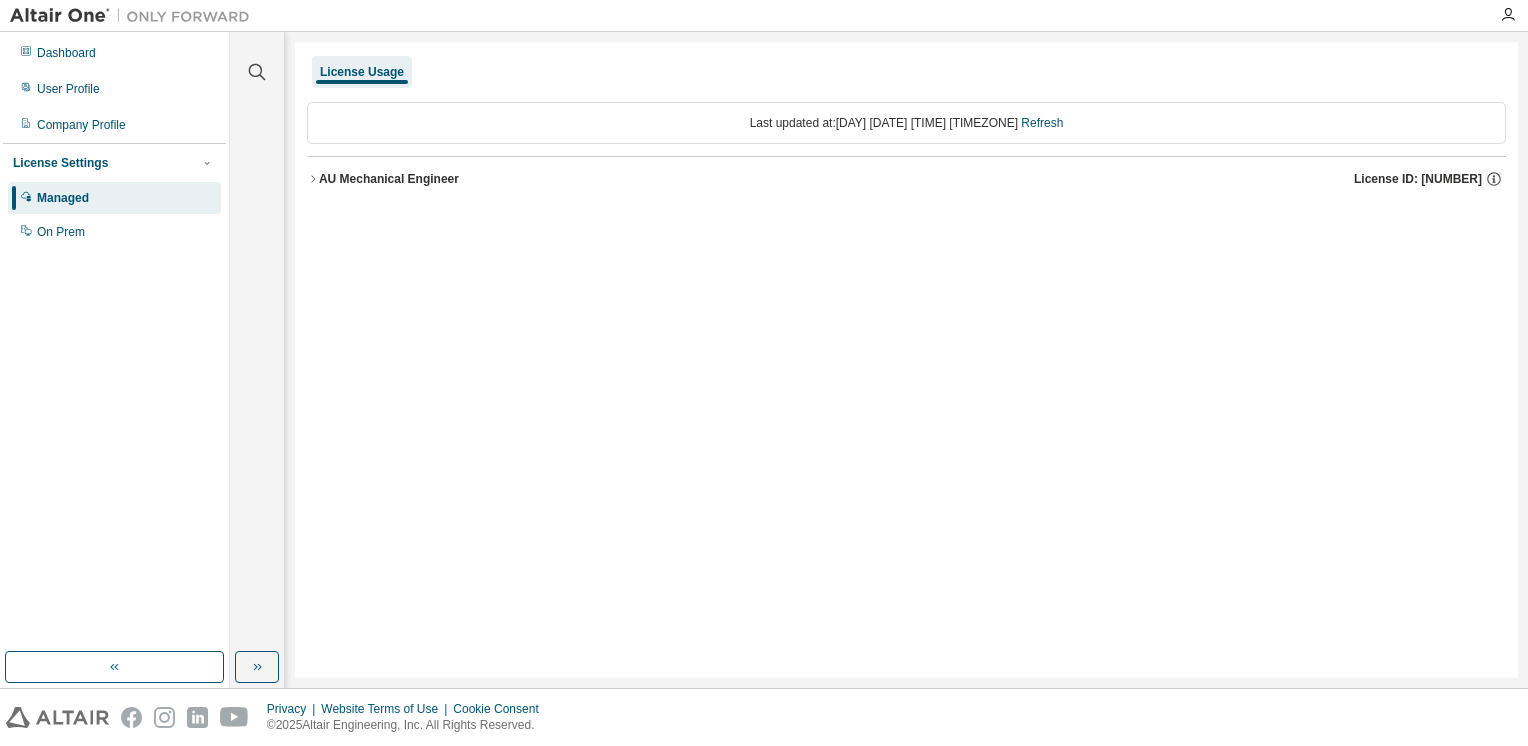 click on "AU Mechanical Engineer License ID: 128269" at bounding box center [912, 179] 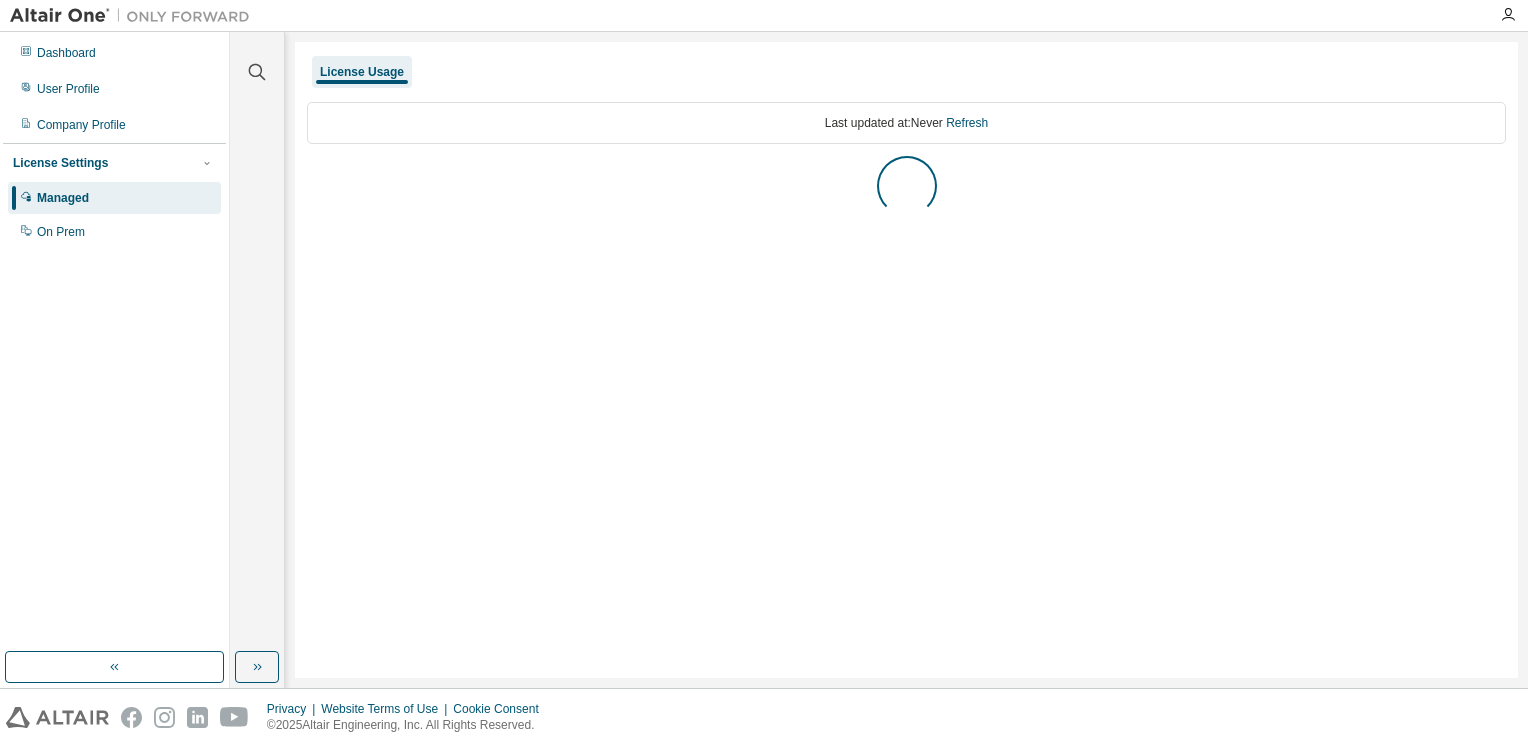 scroll, scrollTop: 0, scrollLeft: 0, axis: both 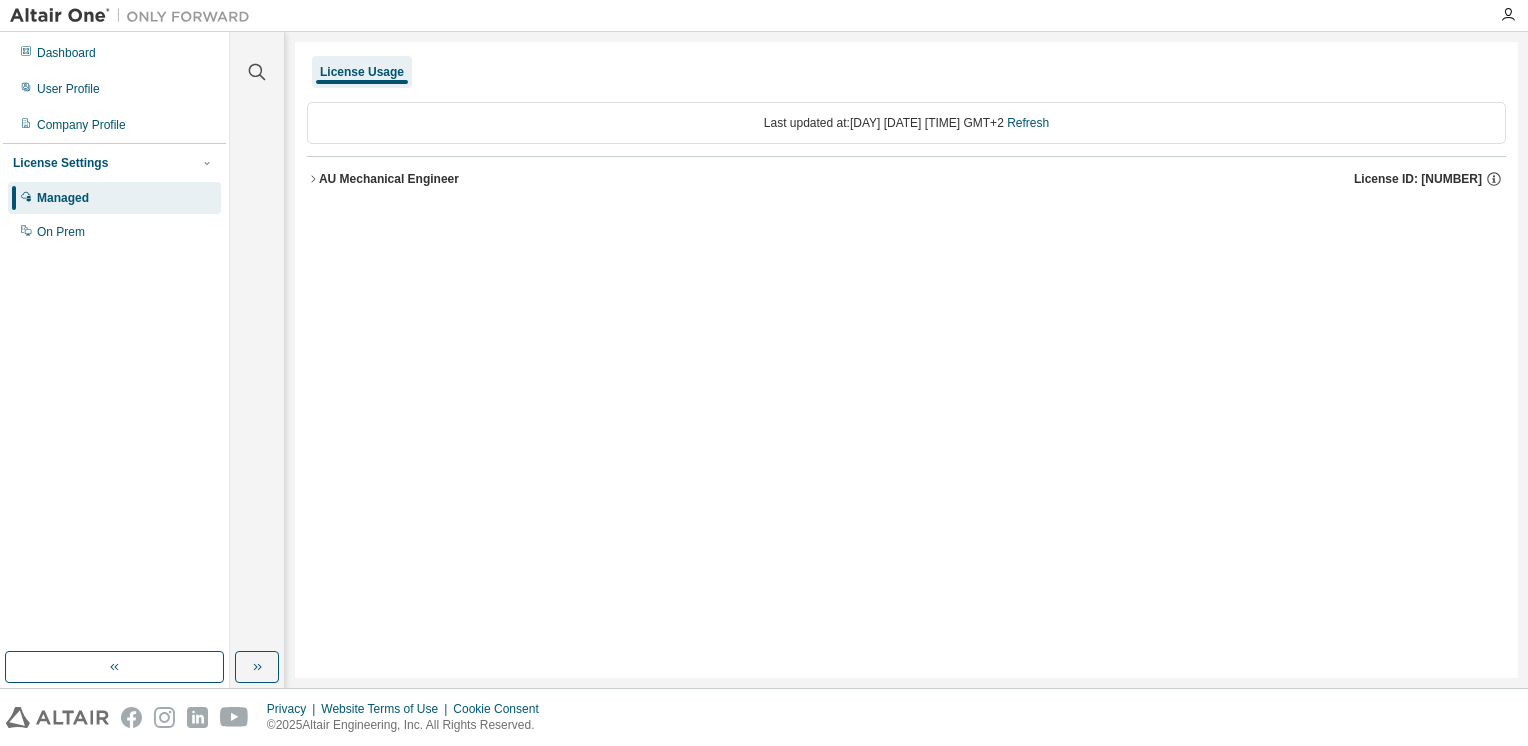 click on "AU Mechanical Engineer" at bounding box center (389, 179) 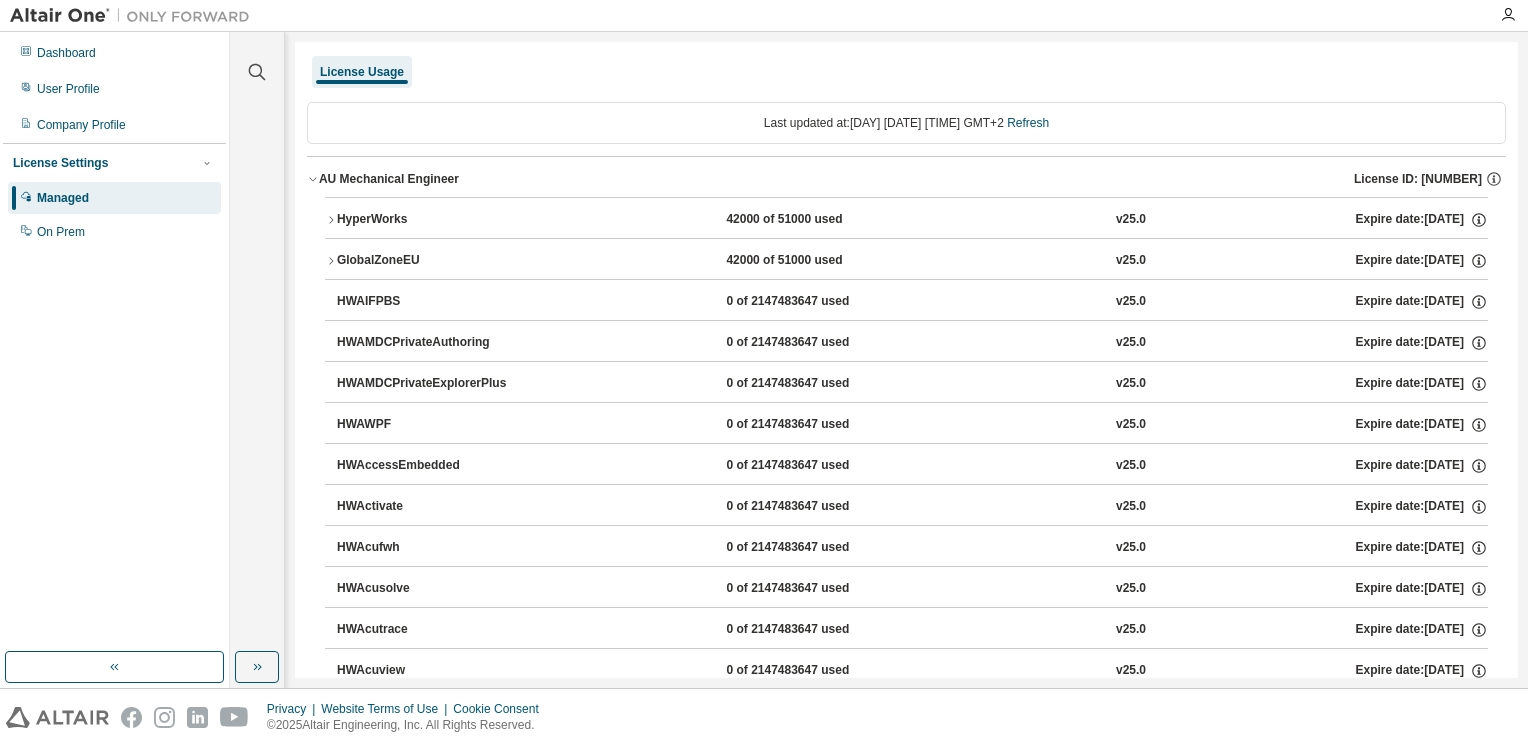 click on "HyperWorks" at bounding box center (427, 220) 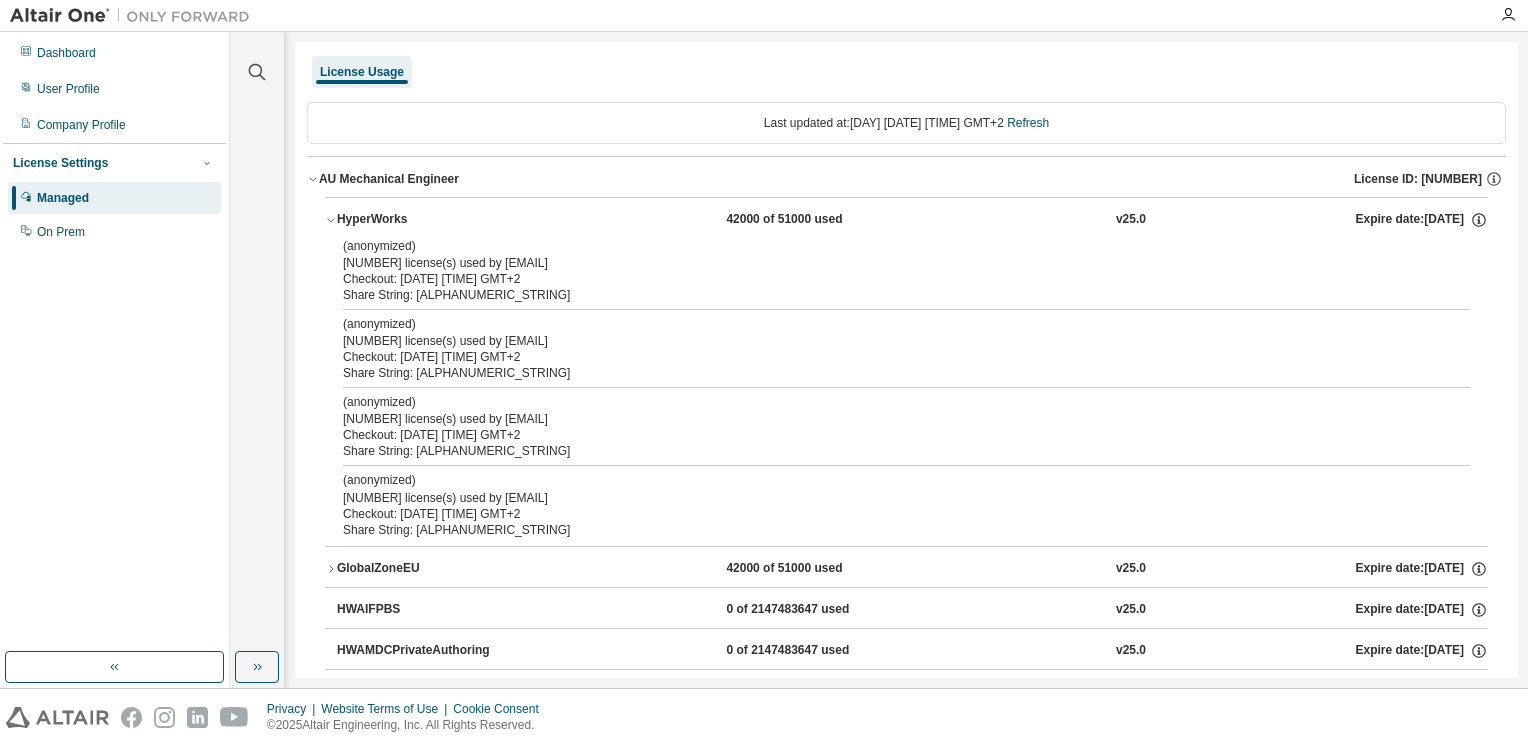 click on "HyperWorks" at bounding box center [427, 220] 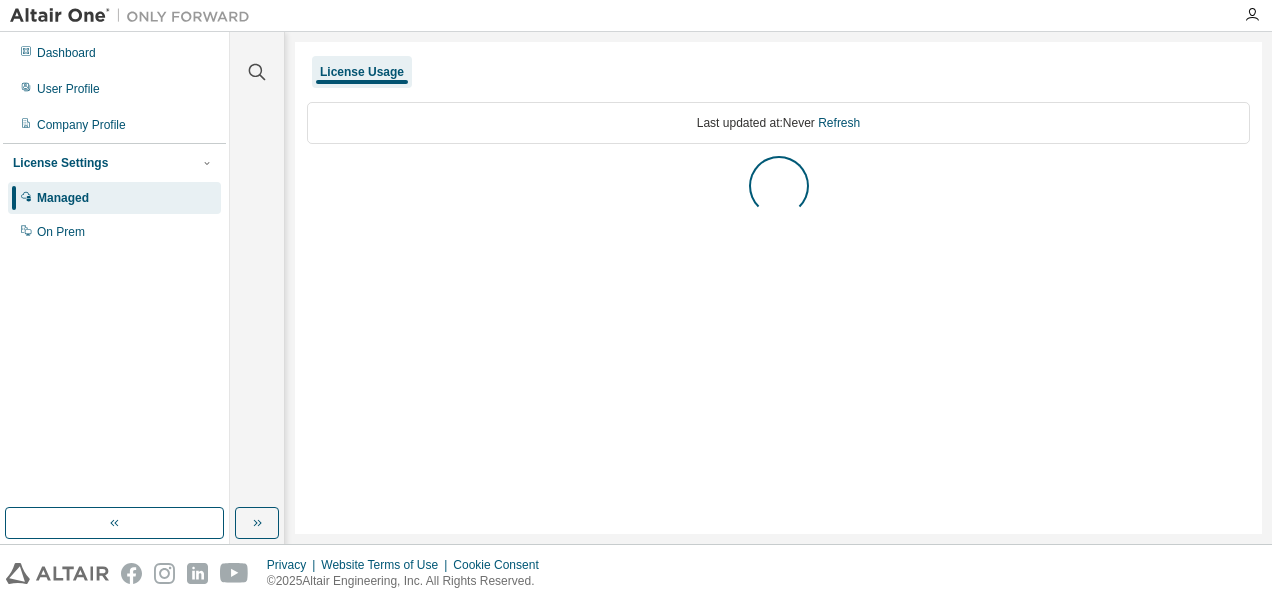 scroll, scrollTop: 0, scrollLeft: 0, axis: both 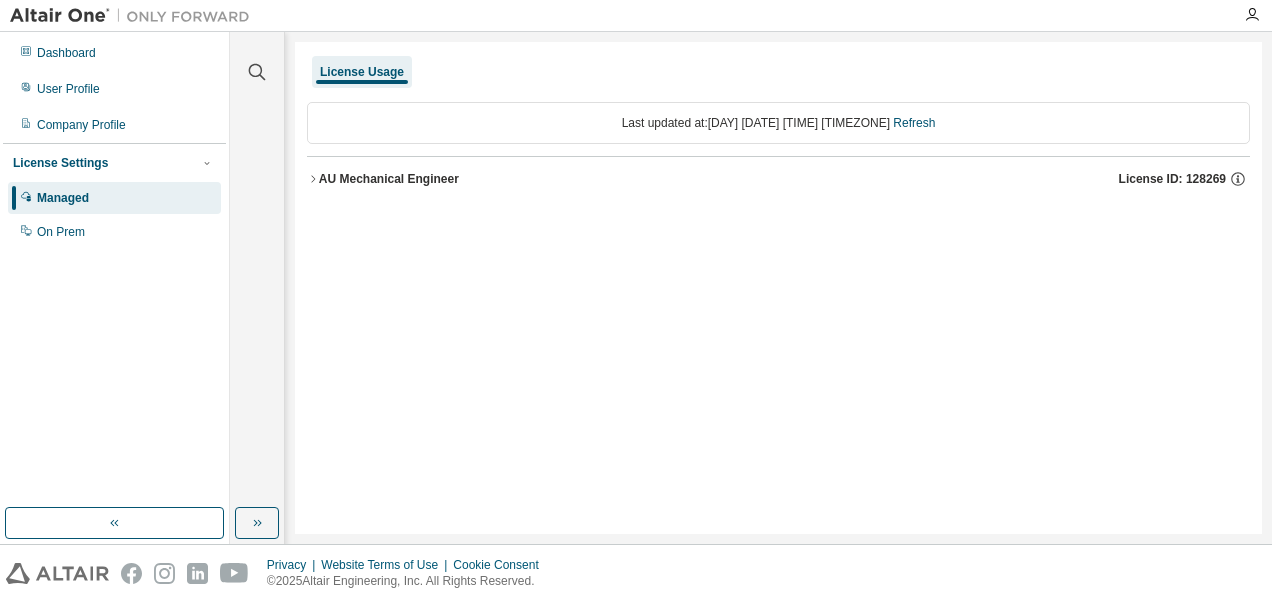 click on "AU Mechanical Engineer" at bounding box center [389, 179] 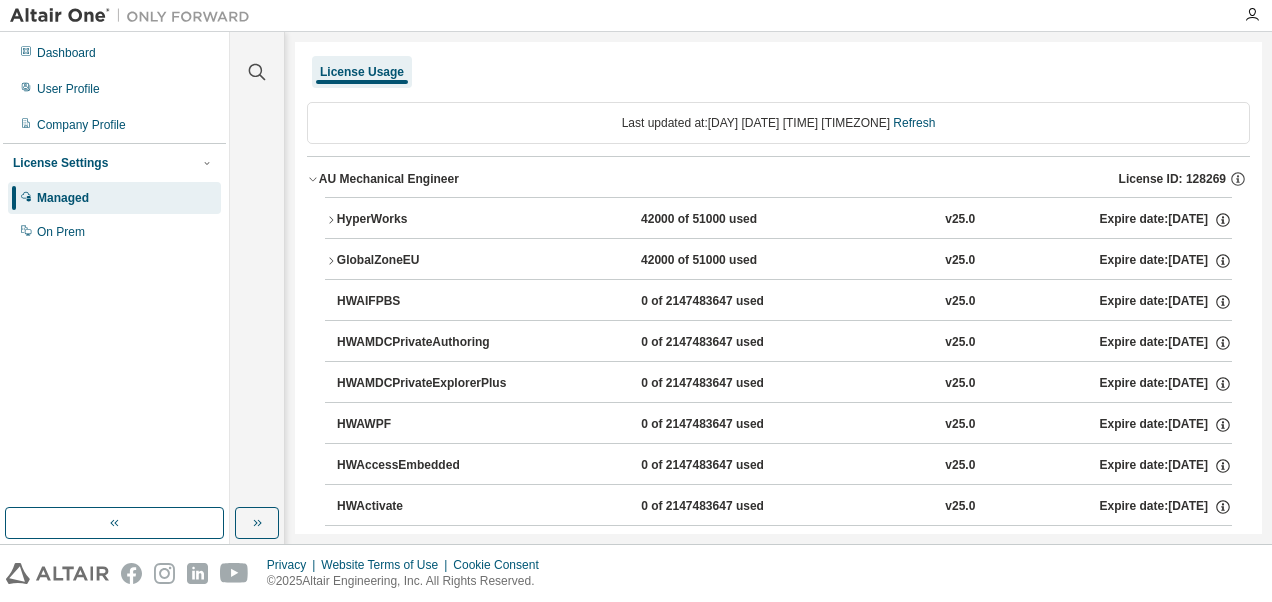 click on "Last updated at:  [DAY] [DATE] [TIME] [TIMEZONE]   Refresh AU Mechanical Engineer License ID: 128269 HyperWorks 42000 of 51000 used v25.0 Expire date:  [DATE] GlobalZoneEU 42000 of 51000 used v25.0 Expire date:  [DATE] HWAIFPBS 0 of 2147483647 used v25.0 Expire date:  [DATE] HWAMDCPrivateAuthoring 0 of 2147483647 used v25.0 Expire date:  [DATE] HWAMDCPrivateExplorerPlus 0 of 2147483647 used v25.0 Expire date:  [DATE] HWAWPF 0 of 2147483647 used v25.0 Expire date:  [DATE] HWAccessEmbedded 0 of 2147483647 used v25.0 Expire date:  [DATE] HWActivate 0 of 2147483647 used v25.0 Expire date:  [DATE] HWAcufwh 0 of 2147483647 used v25.0 Expire date:  [DATE] HWAcusolve 0 of 2147483647 used v25.0 Expire date:  [DATE] HWAcutrace 0 of 2147483647 used v25.0 Expire date:  [DATE] HWAcuview 0 of 2147483647 used v25.0 Expire date:  [DATE] HWAltairBushingModel 0 of 2147483647 used v25.0 Expire date:  [DATE] HWAltairCopilotHyperWorks 0 of 2147483647 used v25.0 Expire date:  v8.0" at bounding box center [778, 7043] 